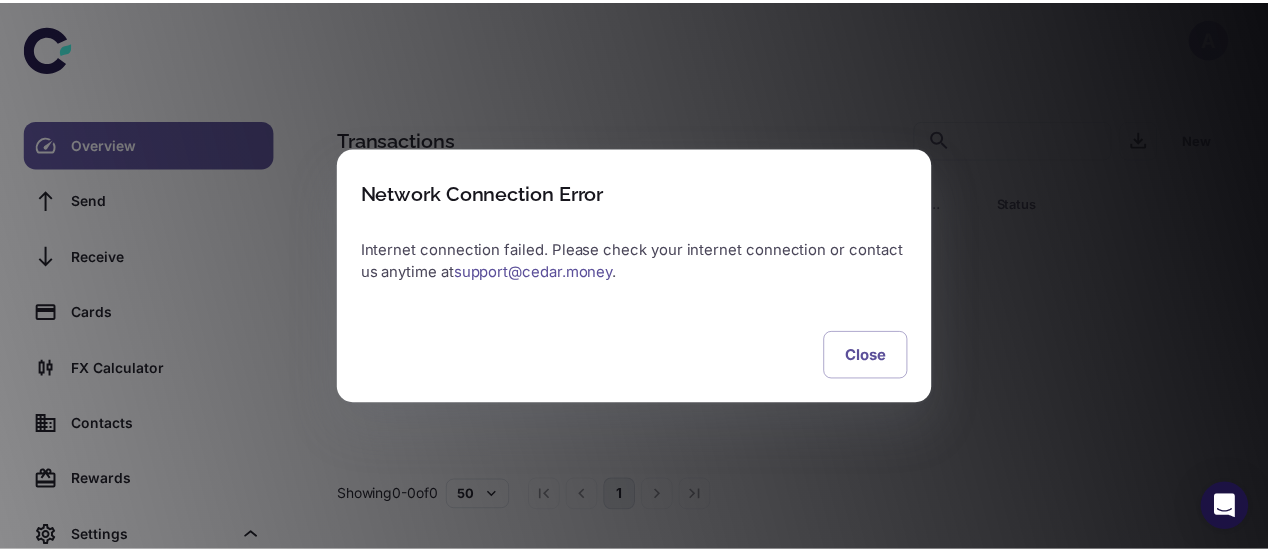 scroll, scrollTop: 0, scrollLeft: 0, axis: both 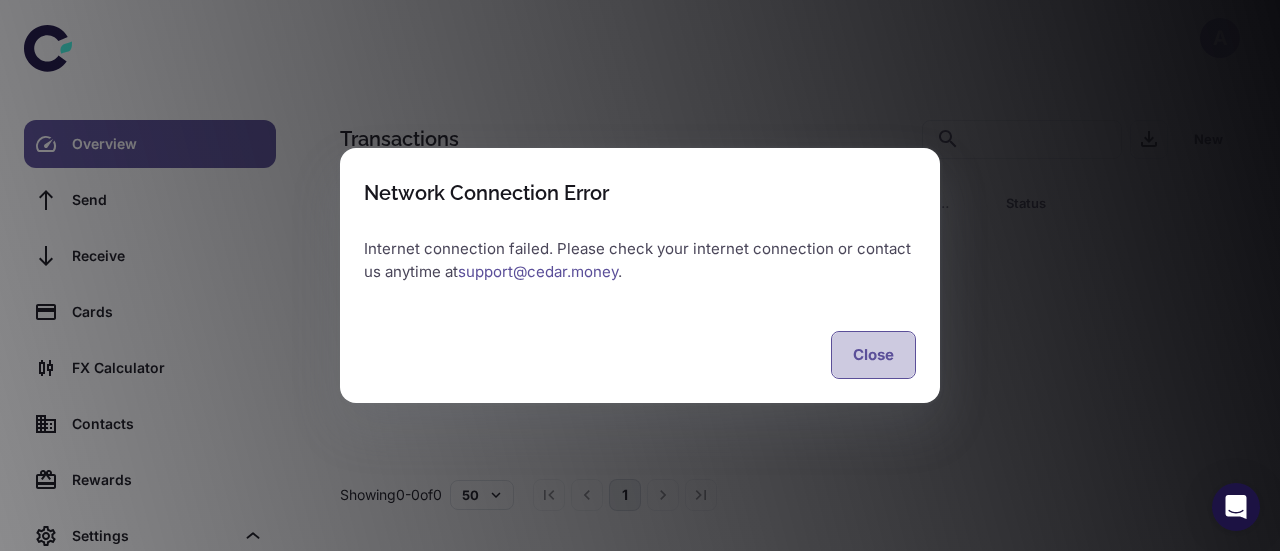 click on "Close" at bounding box center (873, 355) 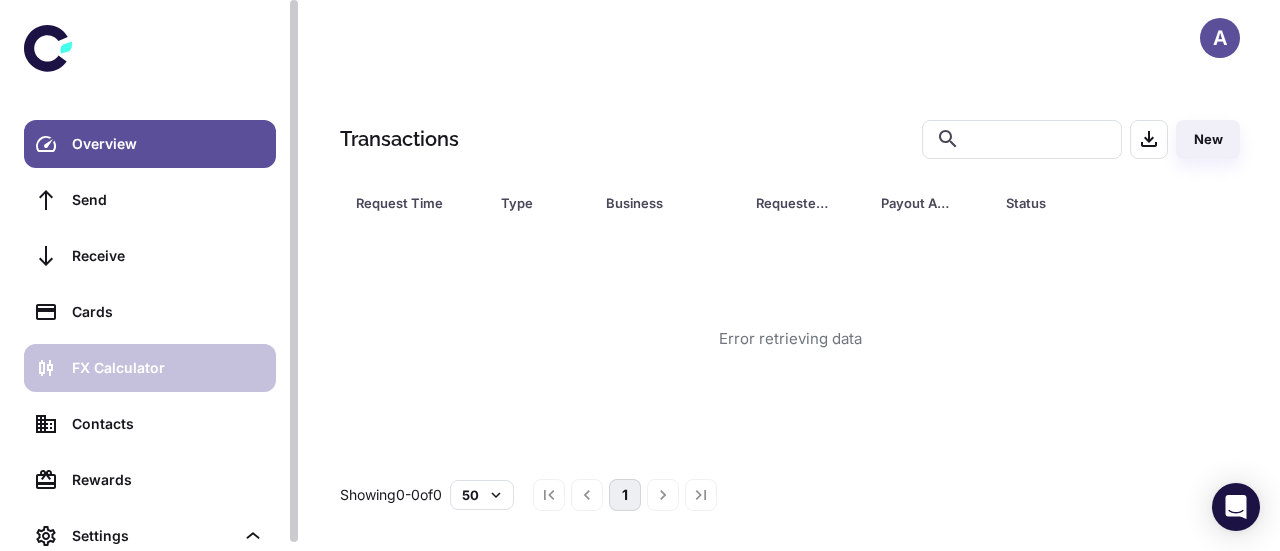 click on "FX Calculator" at bounding box center (150, 368) 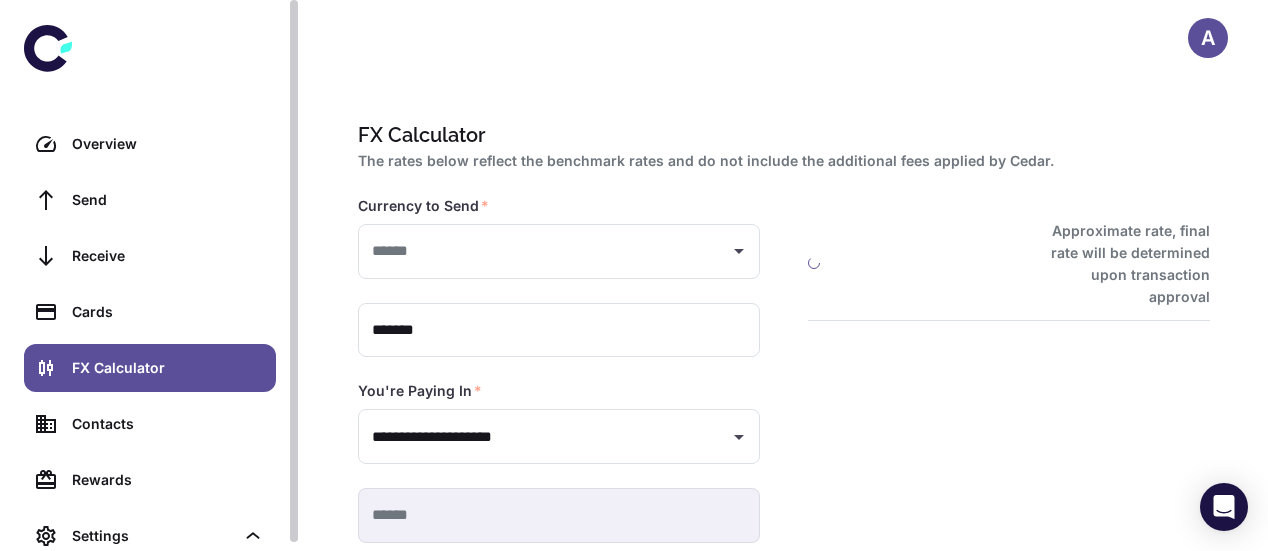 type on "**********" 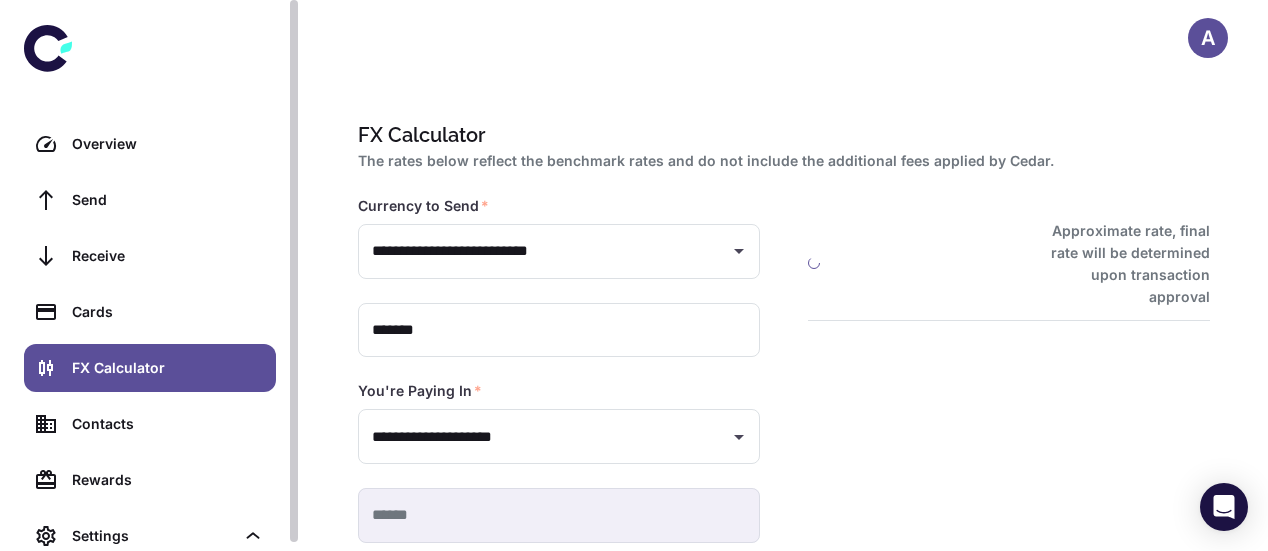 type on "**********" 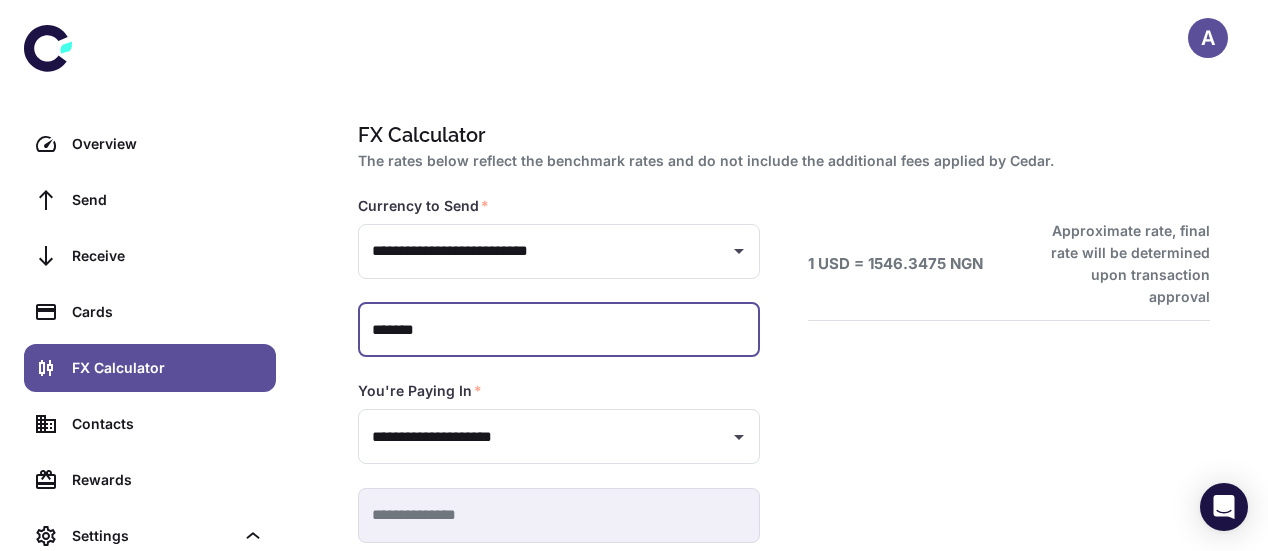 click on "*******" at bounding box center [559, 330] 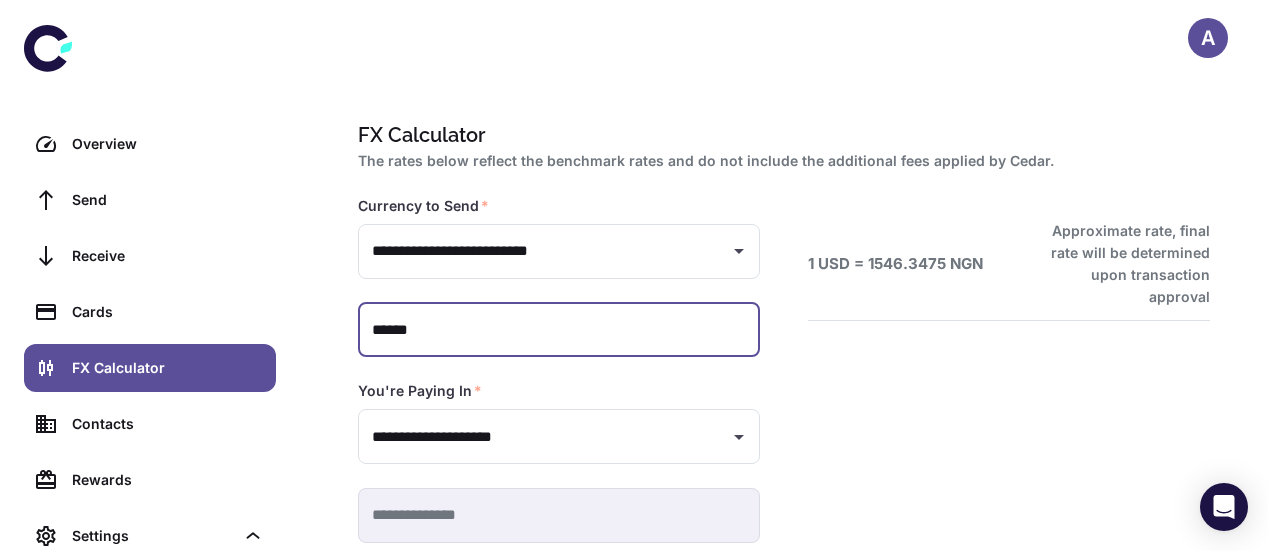 type on "*******" 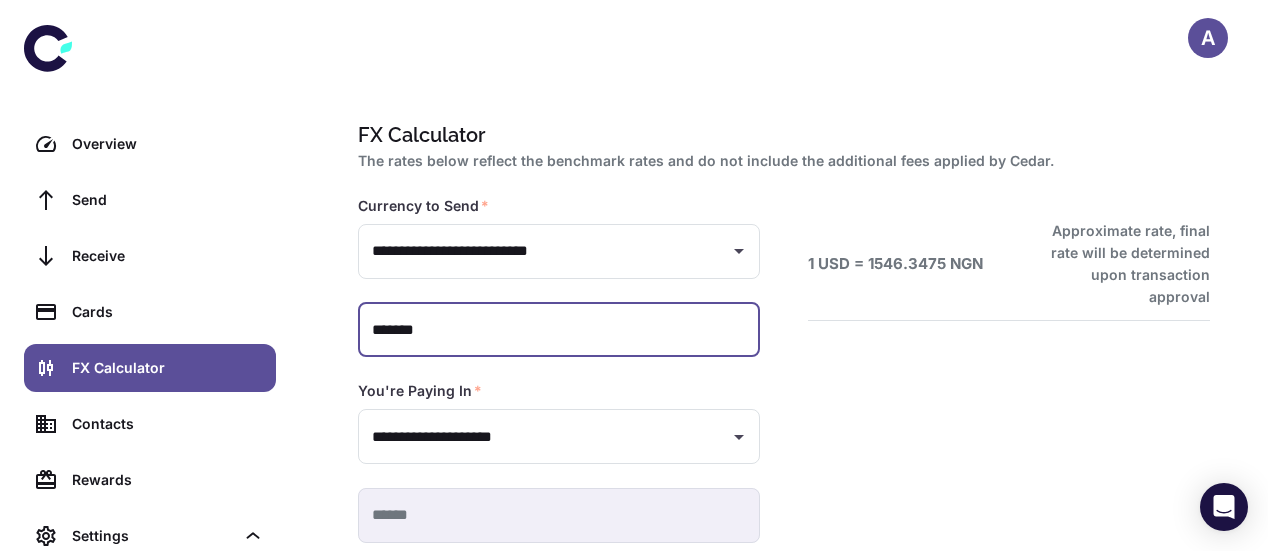 type on "**********" 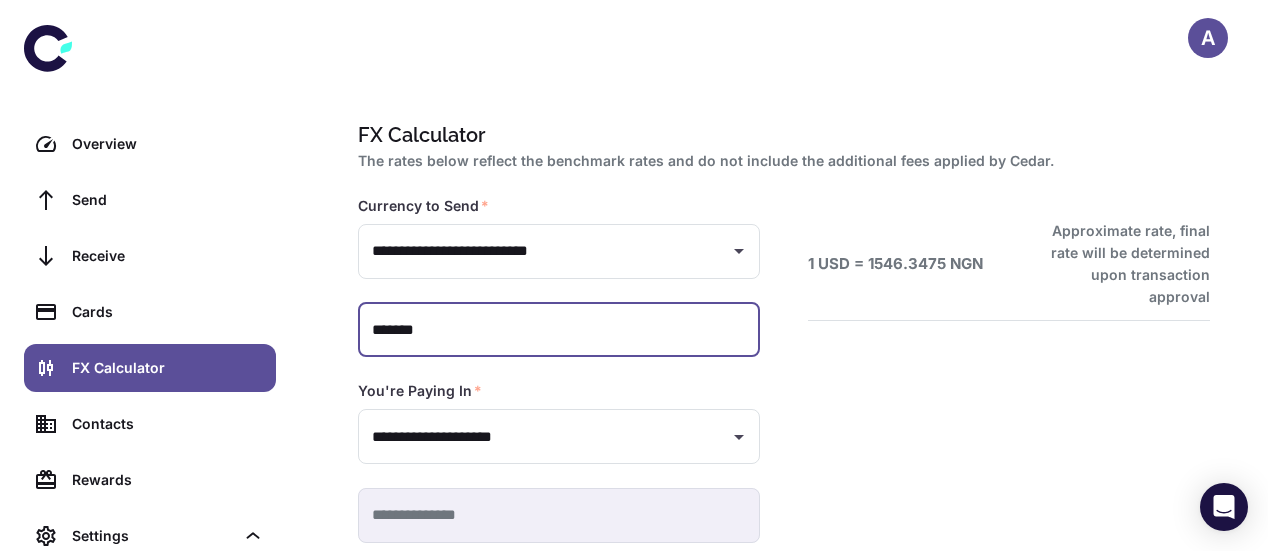 type on "******" 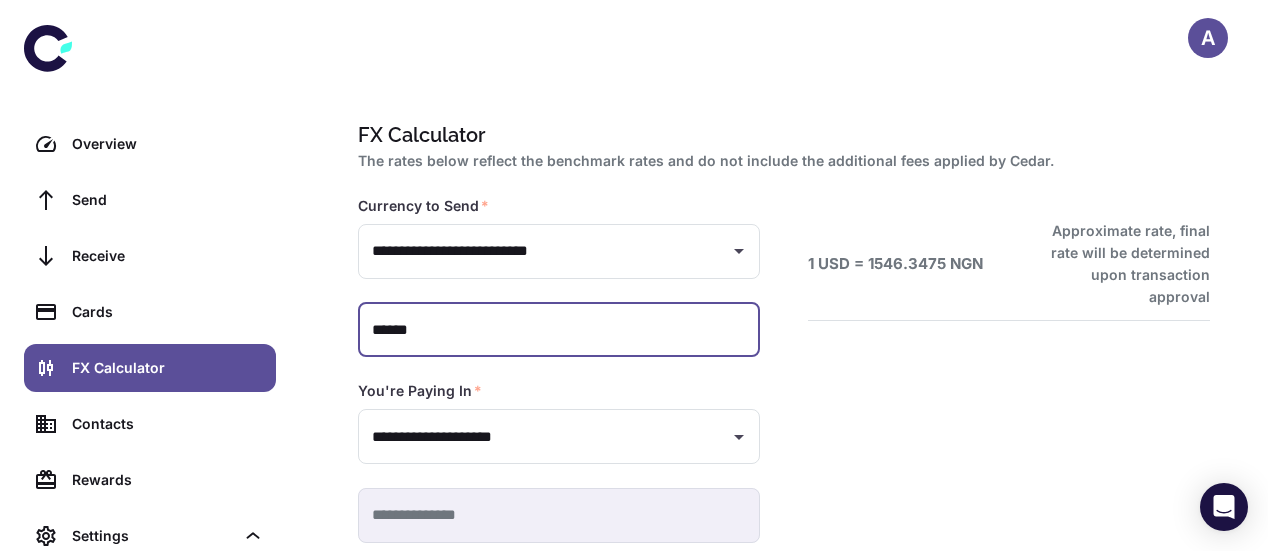 type on "**********" 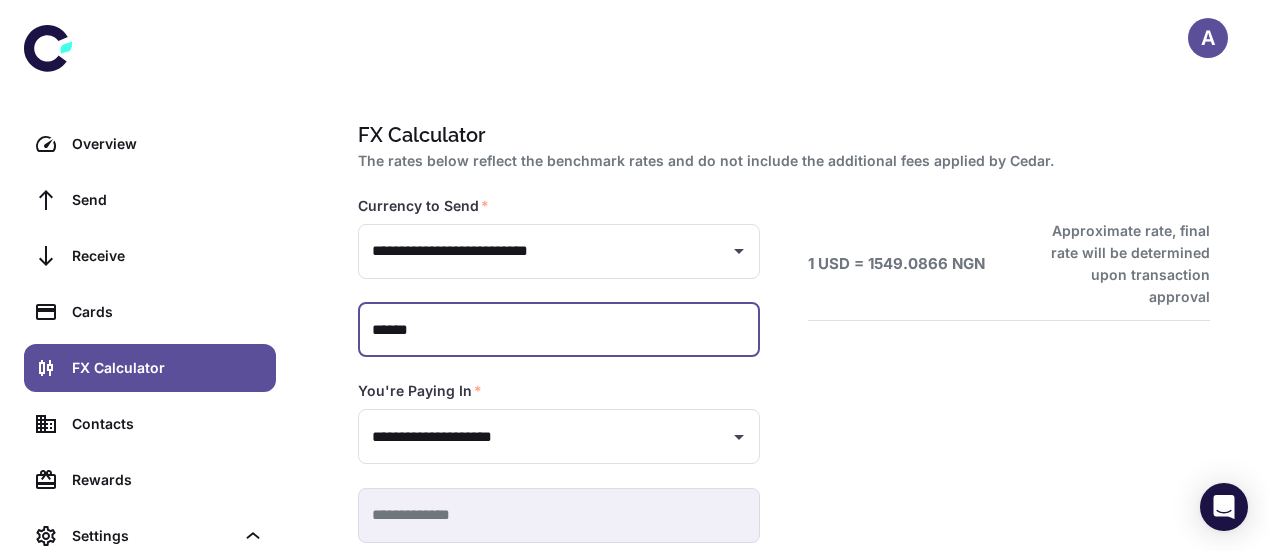 type on "*****" 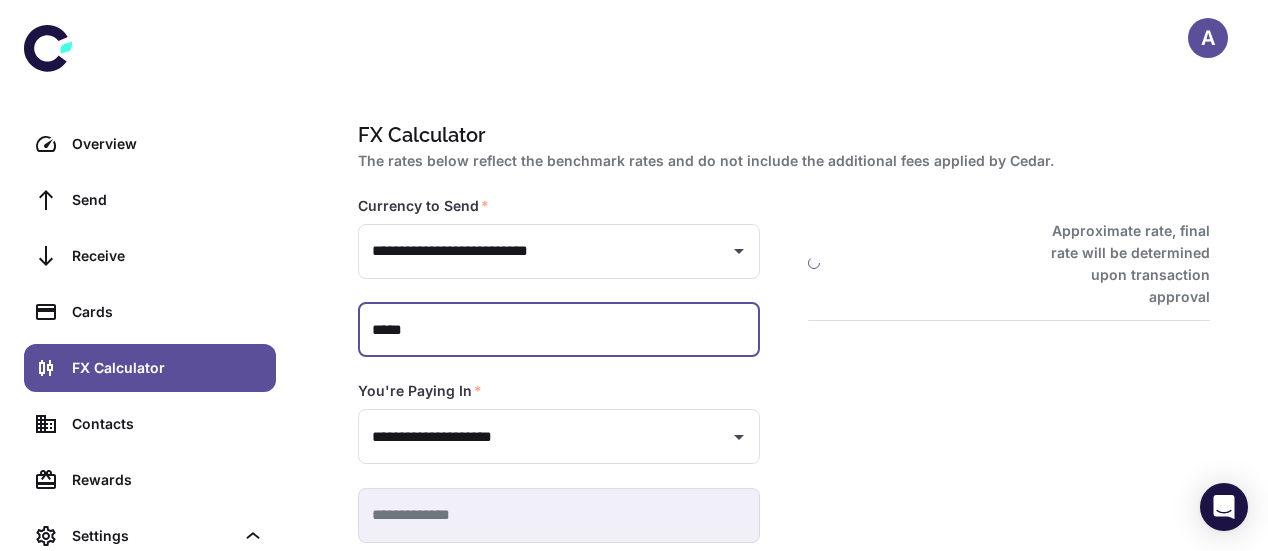 type 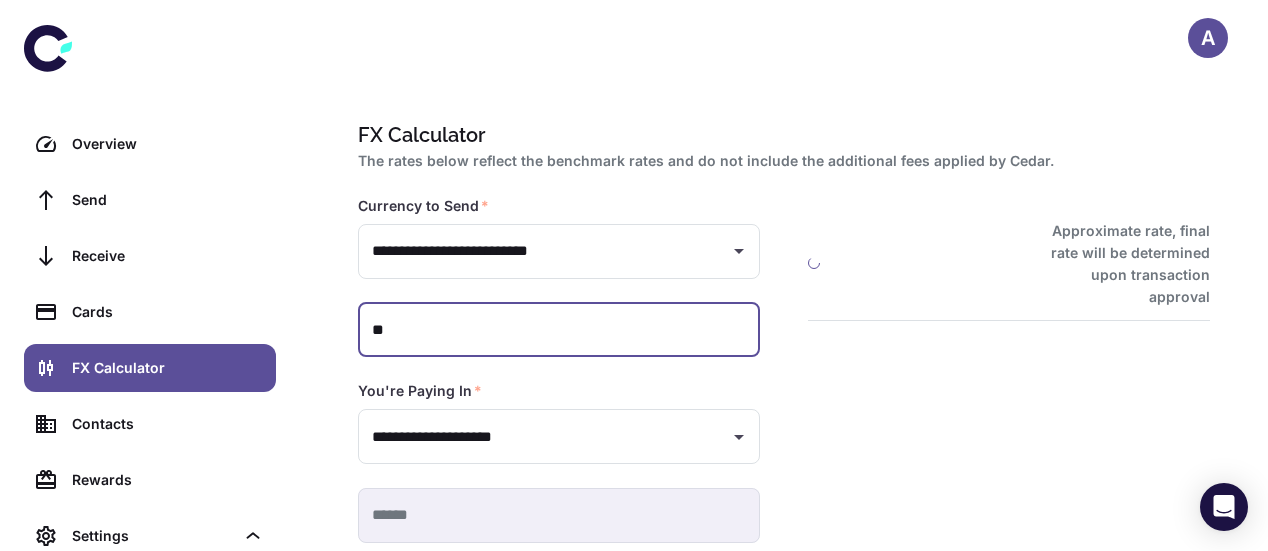 type on "*" 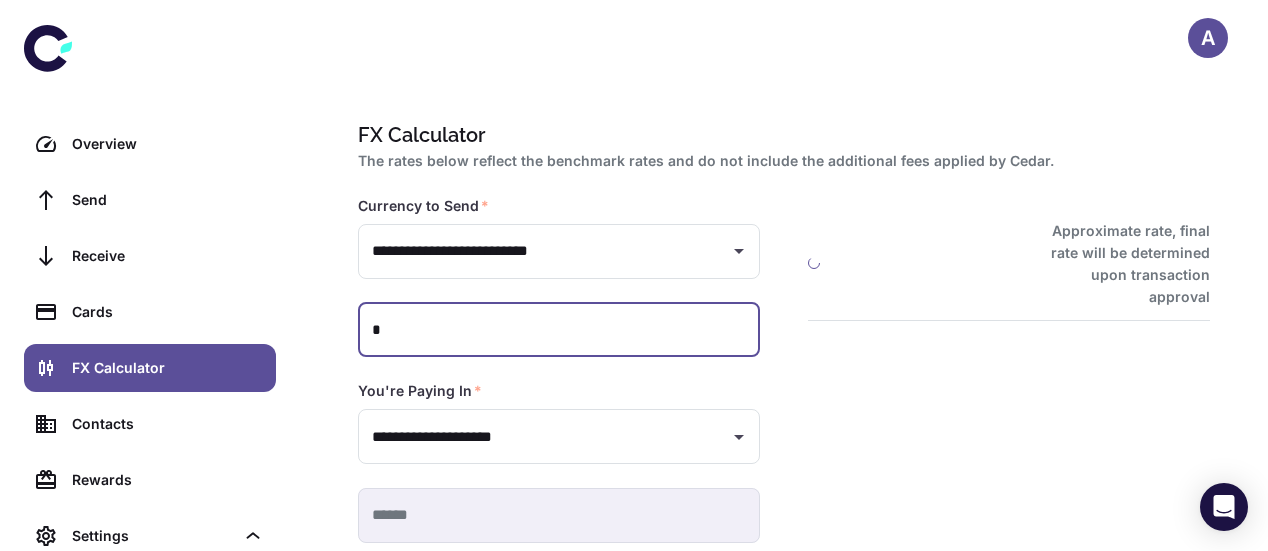 type on "*********" 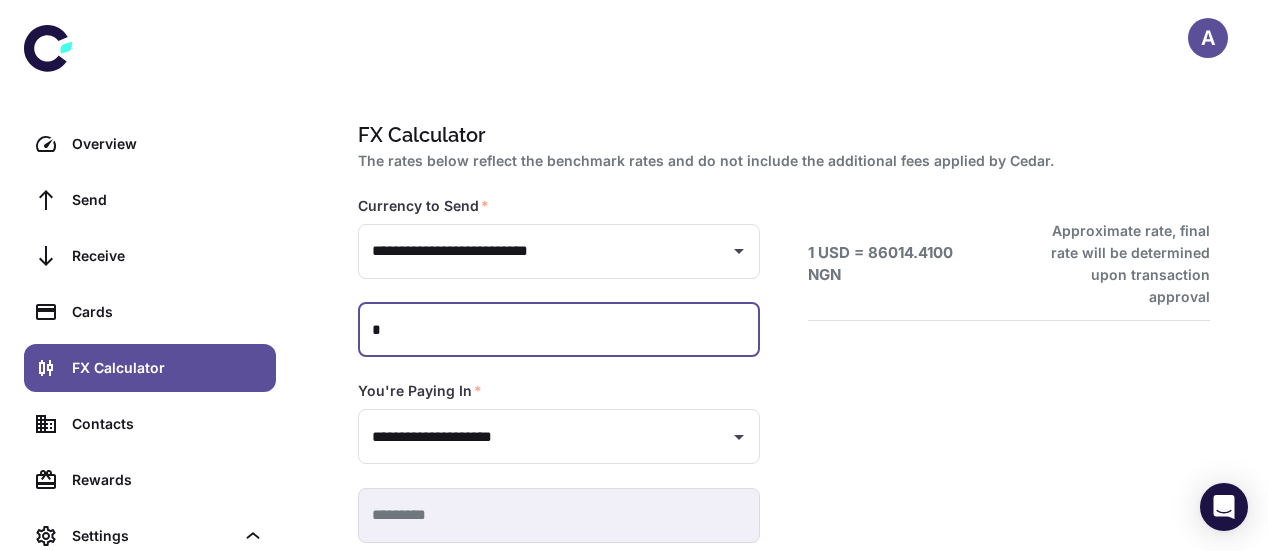 type 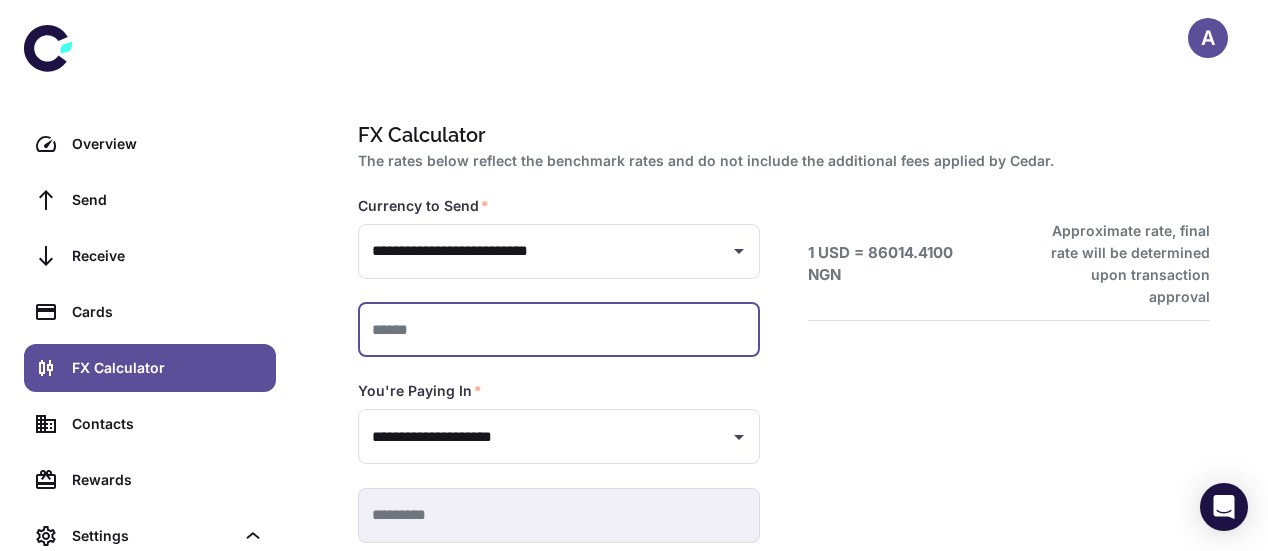 type 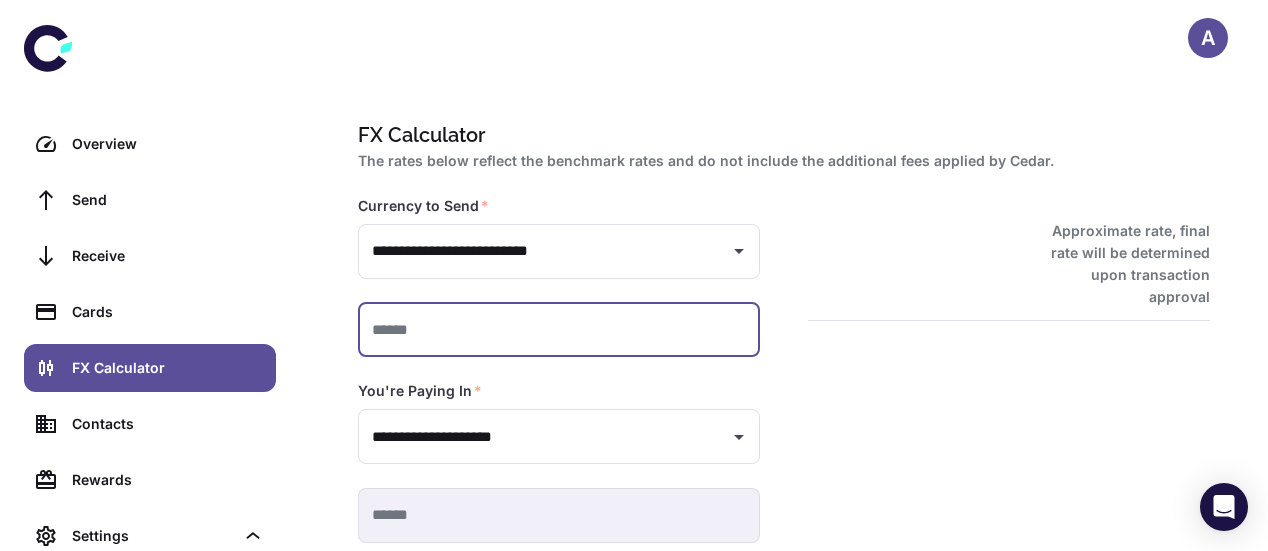 type on "*" 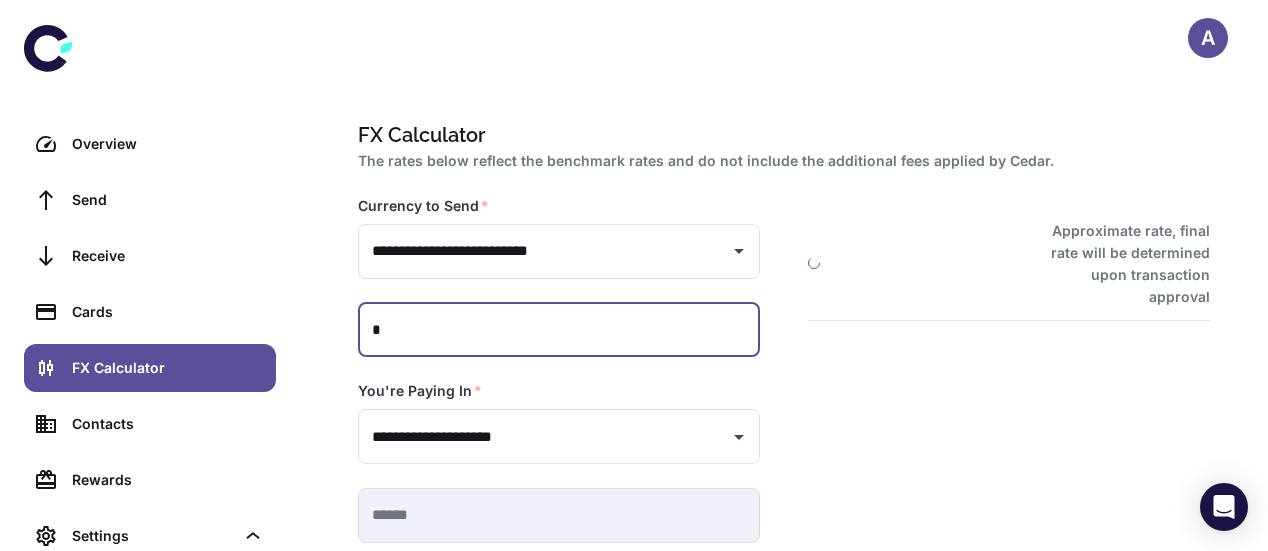 type on "*********" 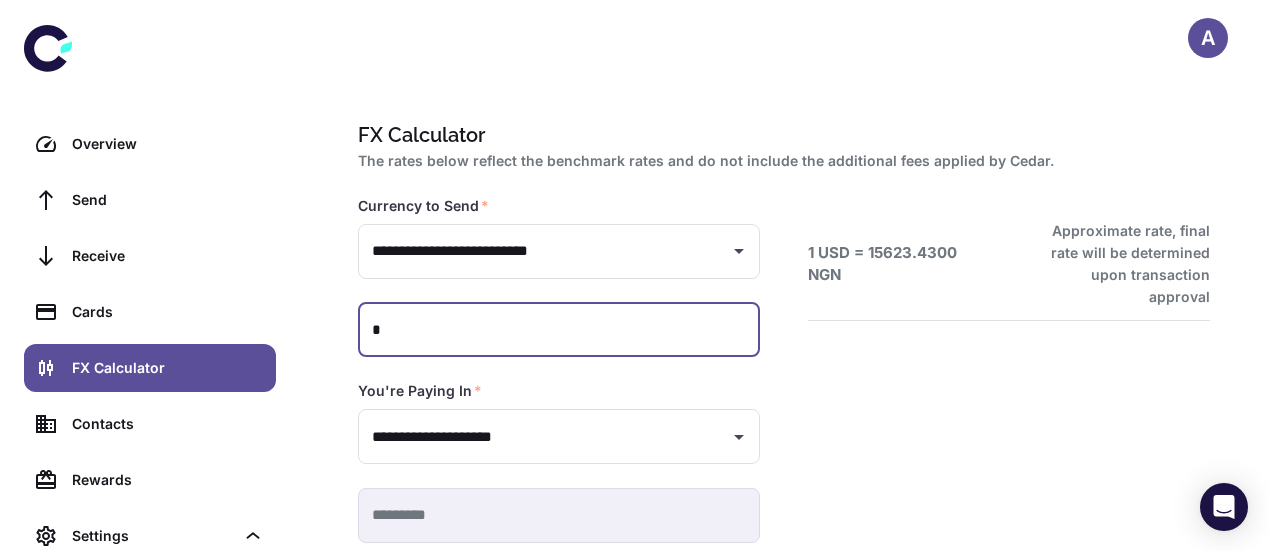 type on "**" 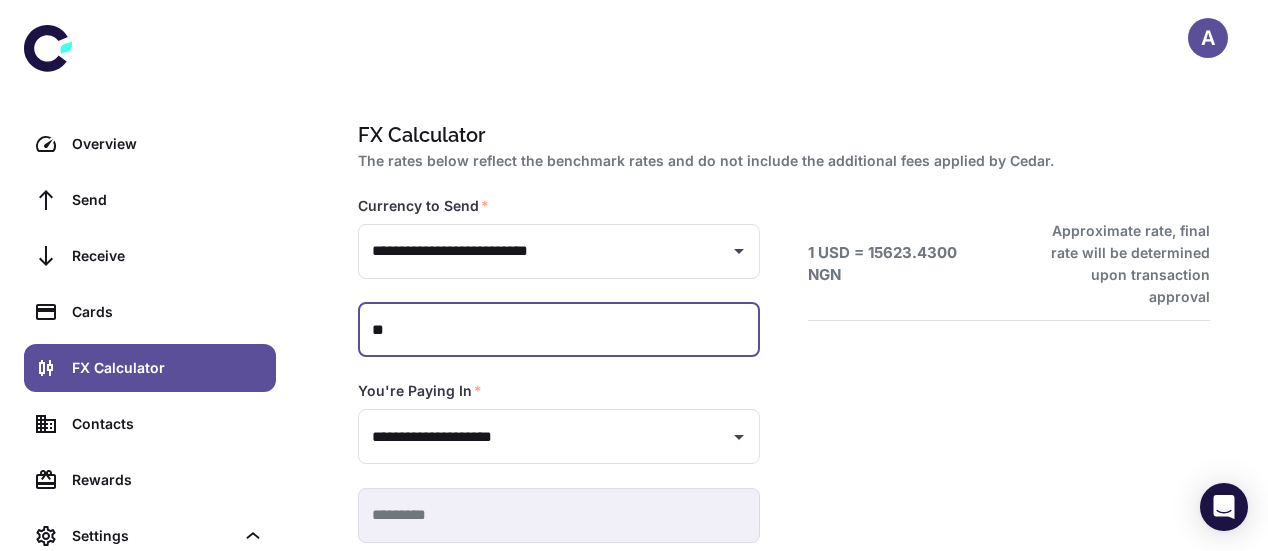 type 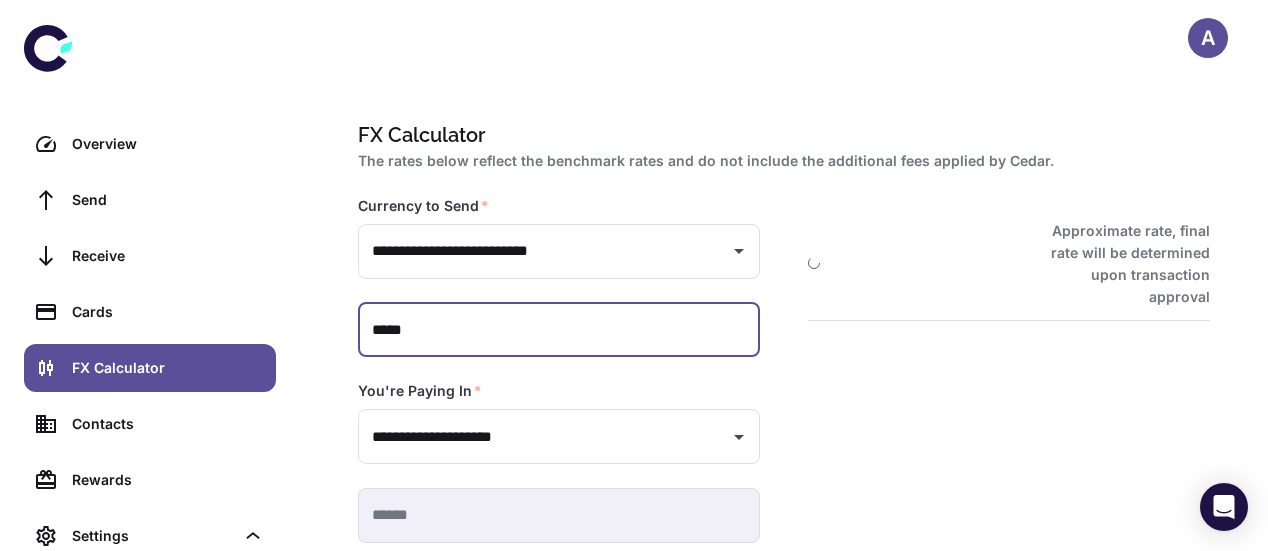 type on "******" 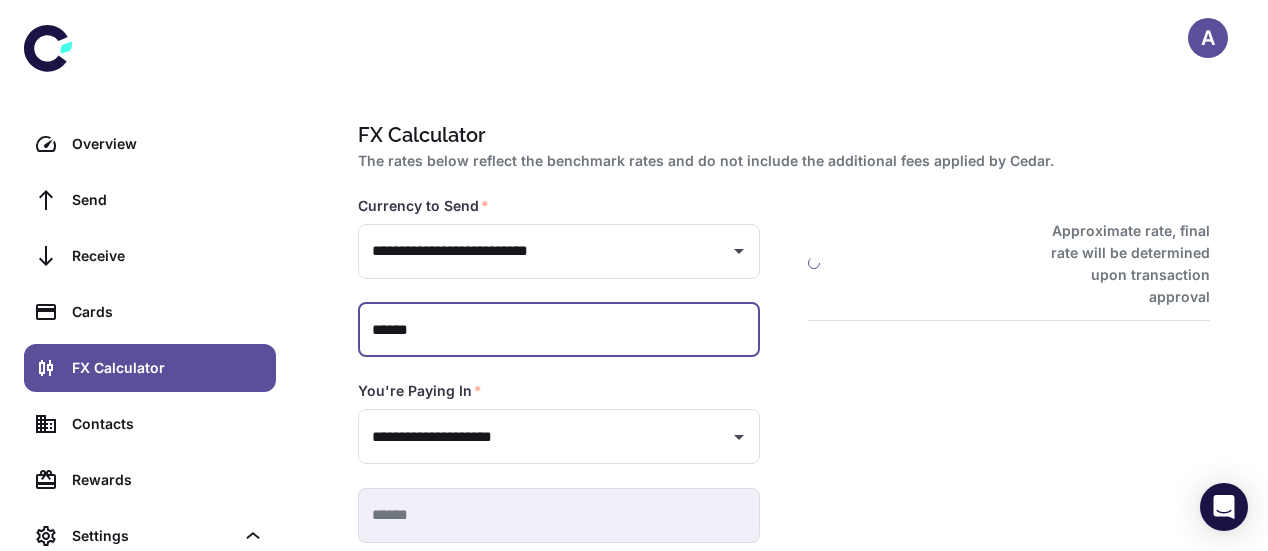 type on "**********" 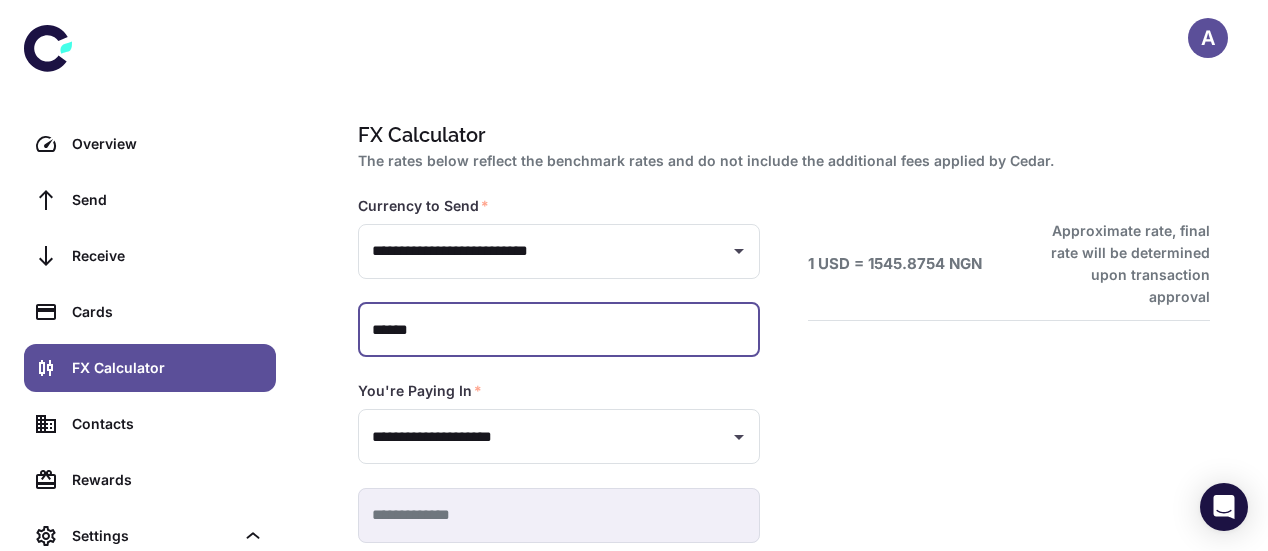 type on "*****" 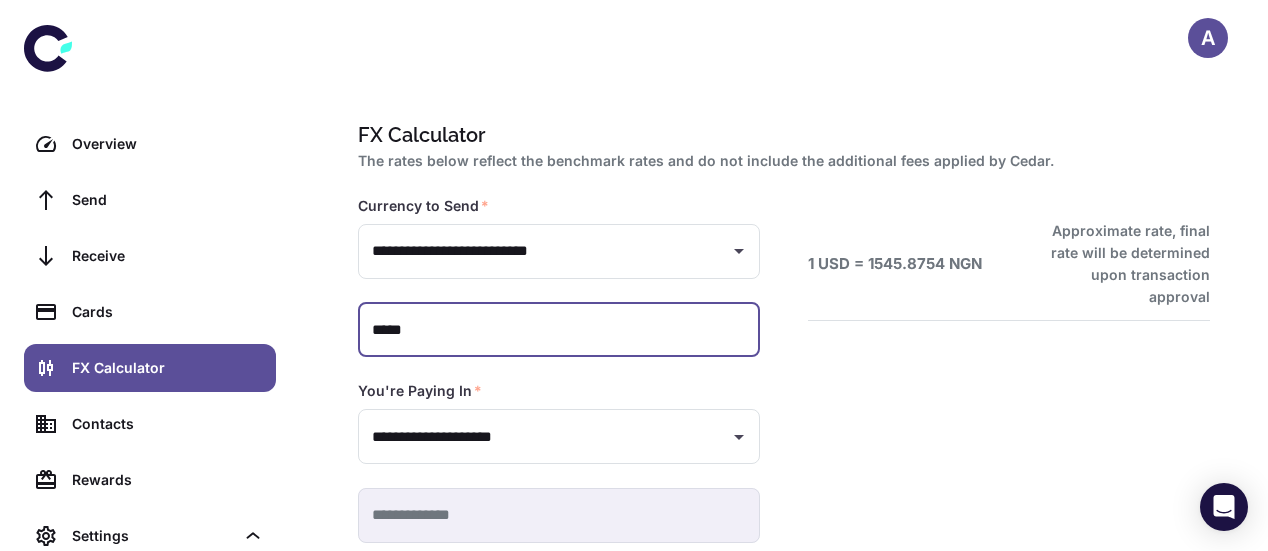 type on "**********" 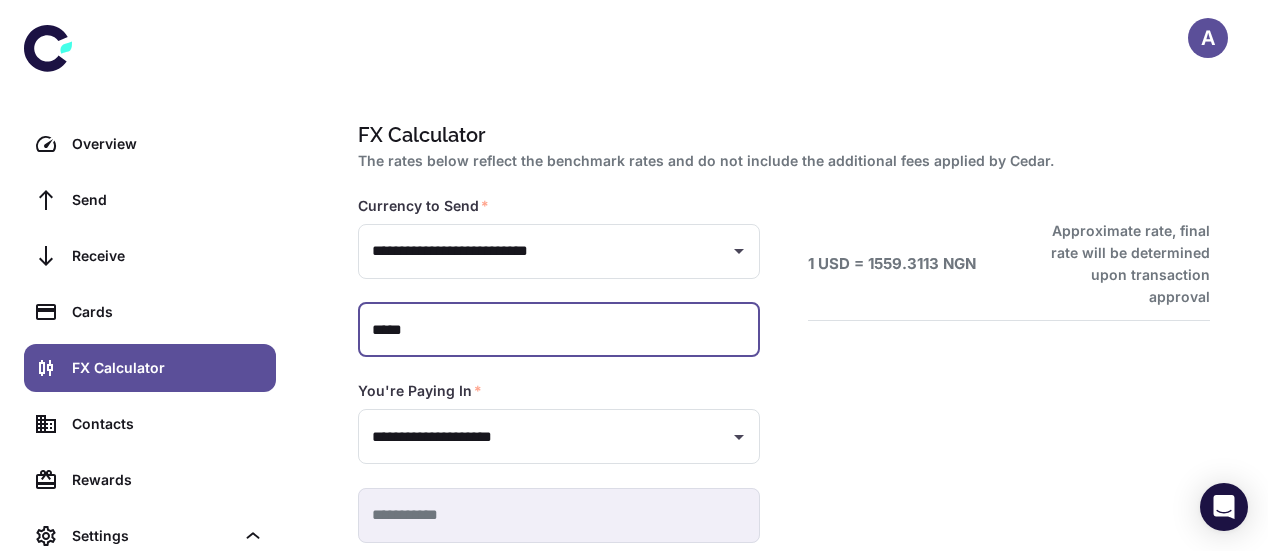 type on "***" 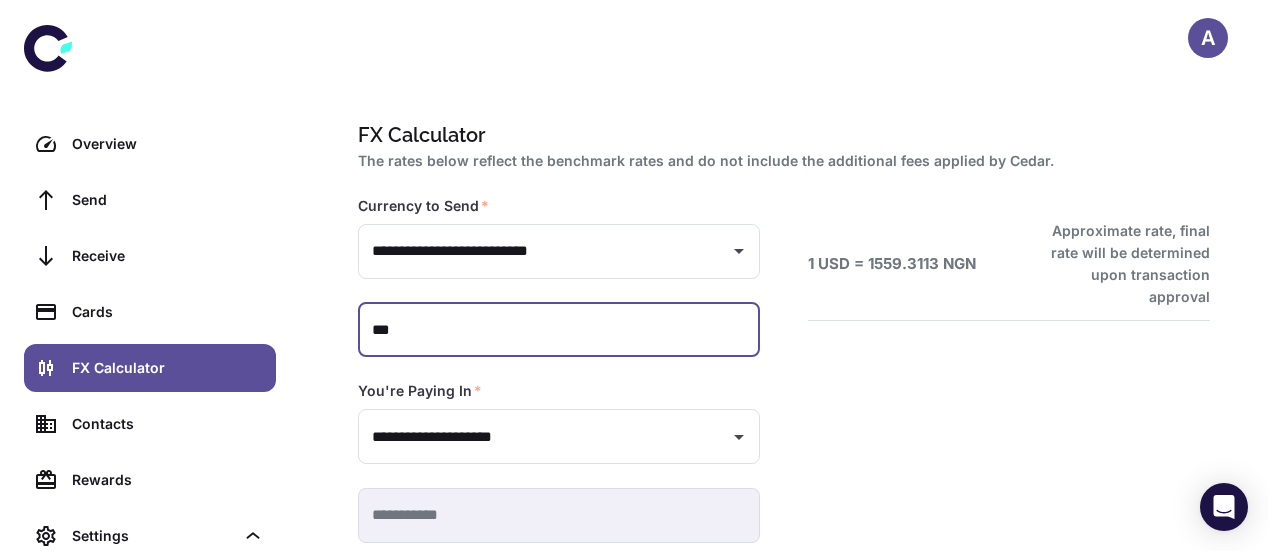 type on "**********" 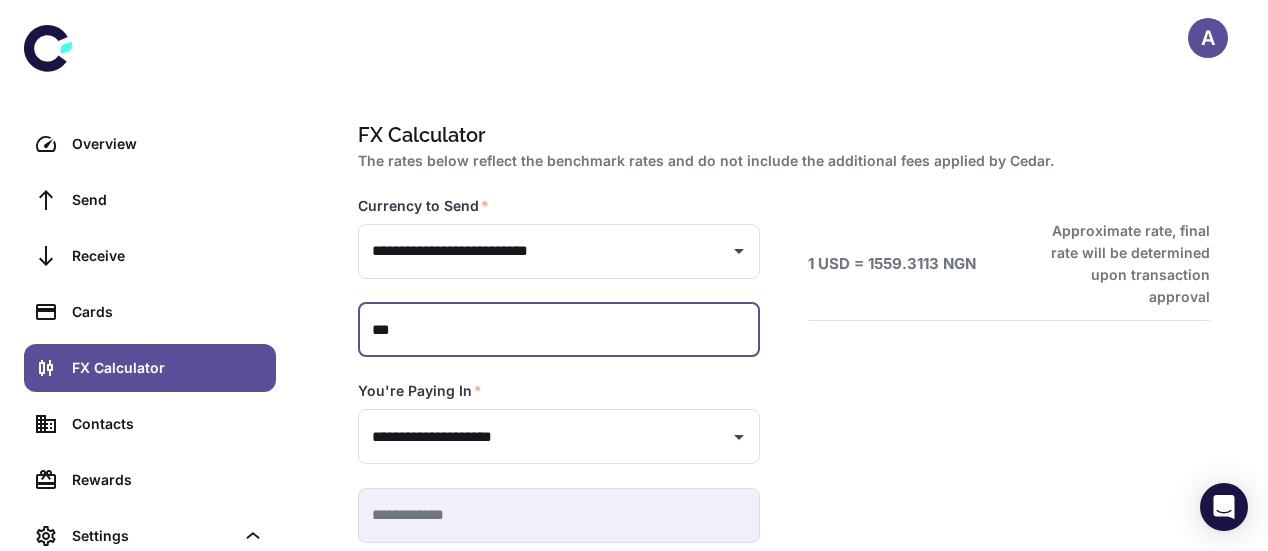 type on "**" 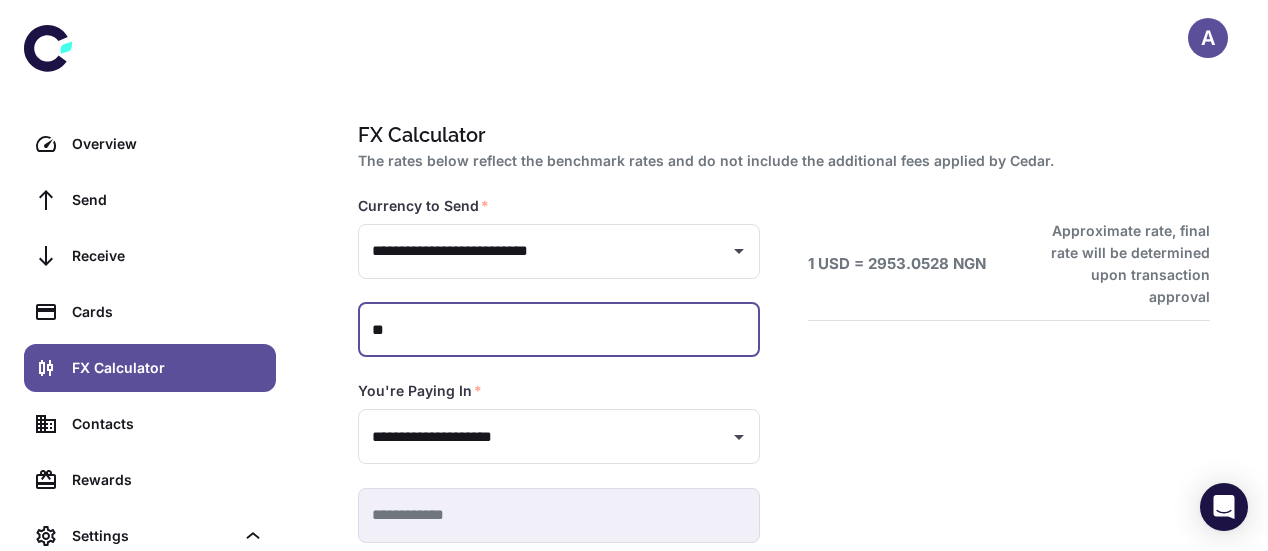 type on "**********" 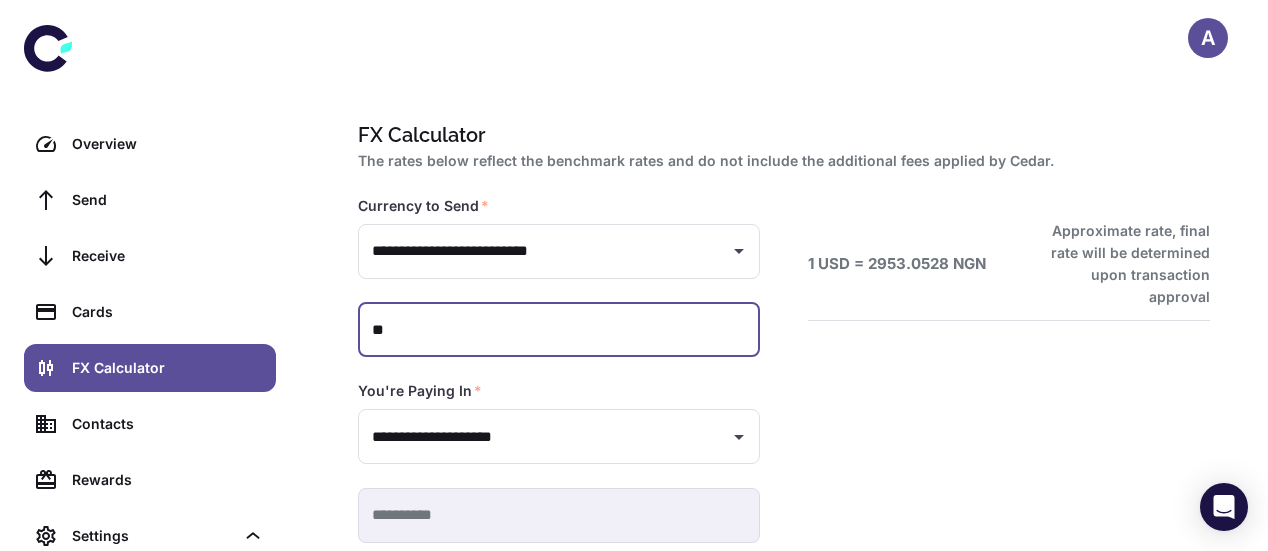 type on "*" 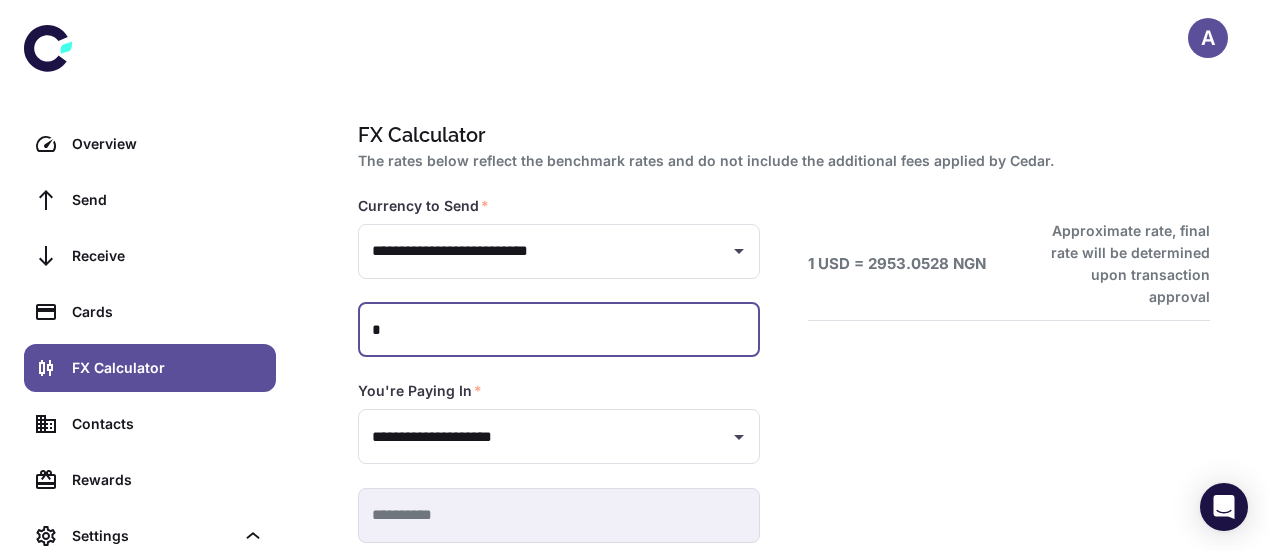 type on "*********" 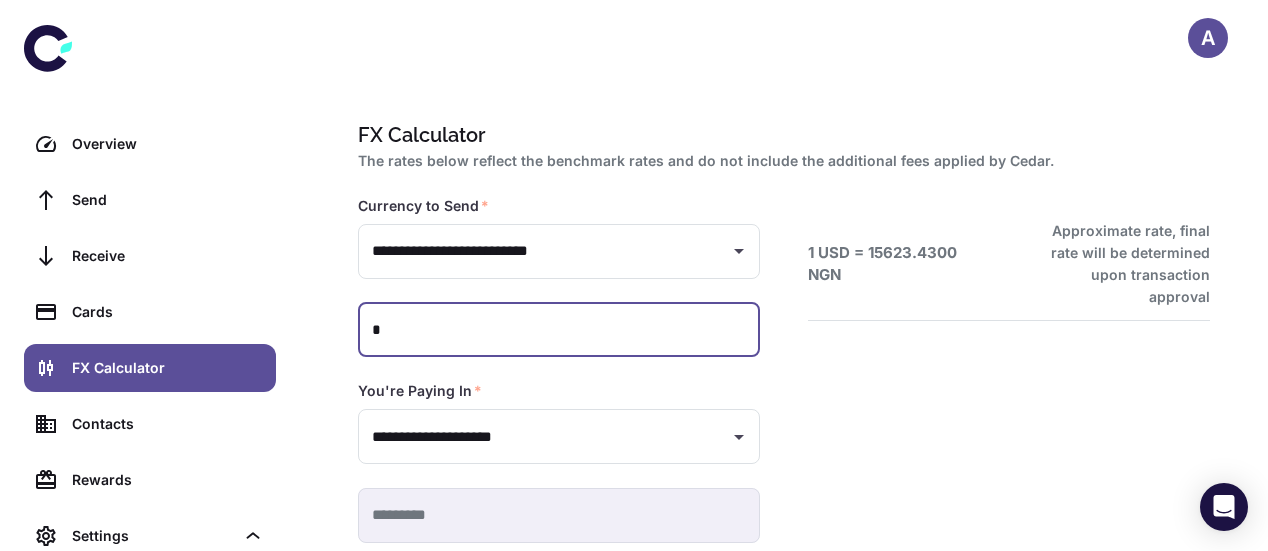 type 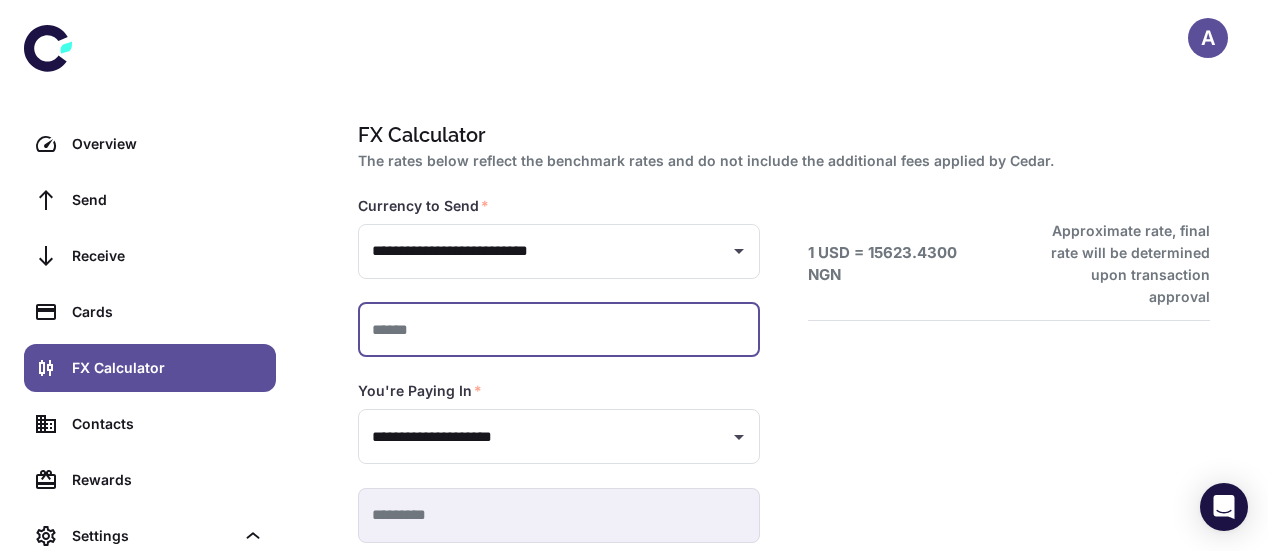 type 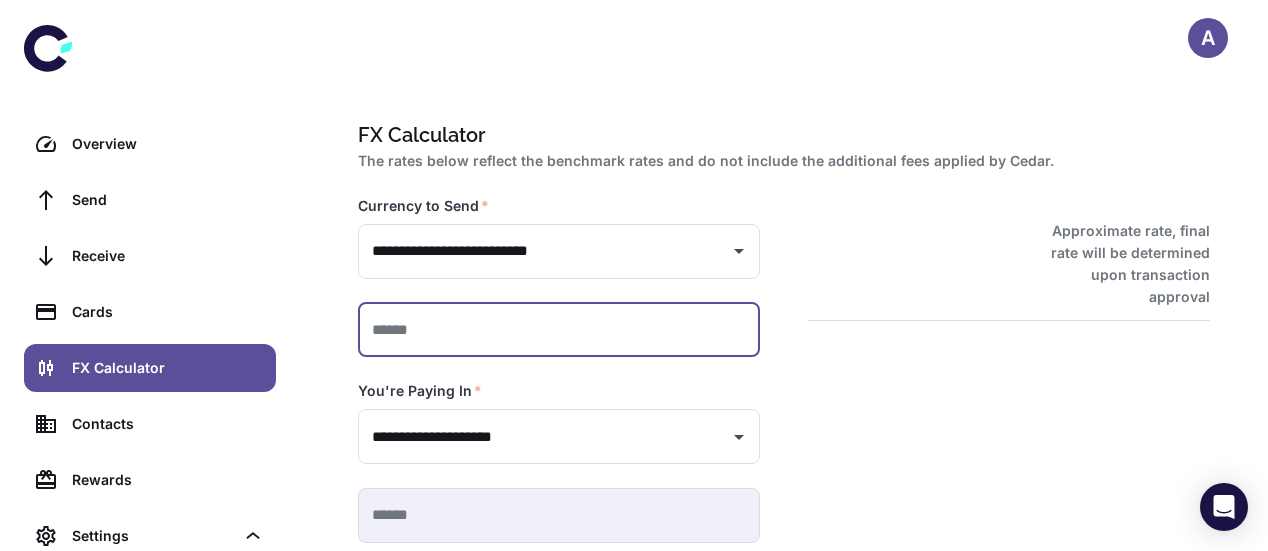 type on "*" 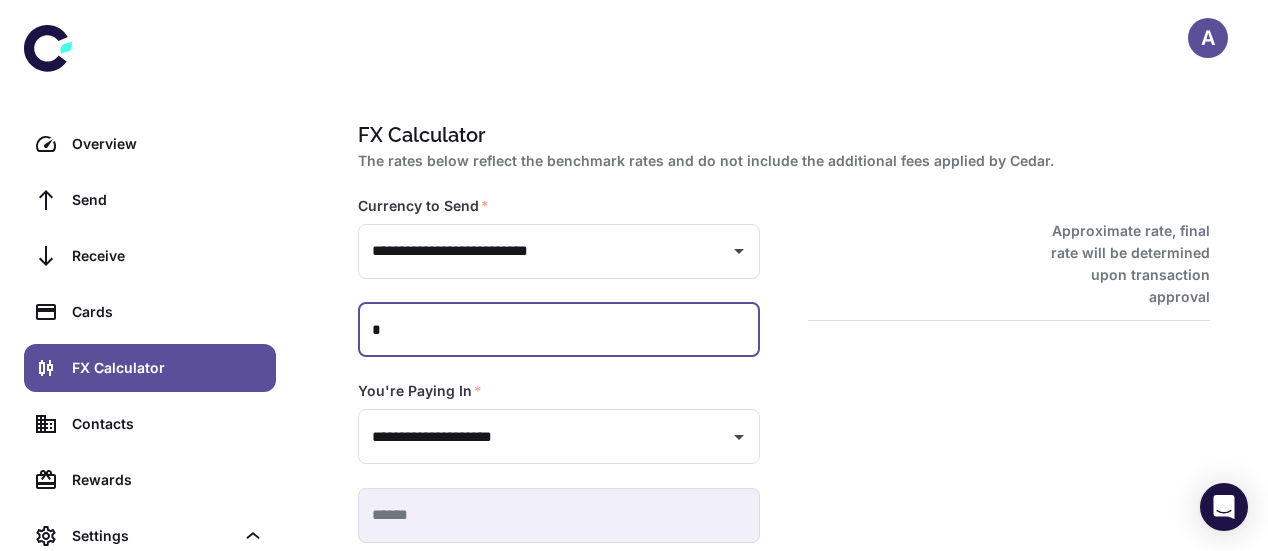 type on "*********" 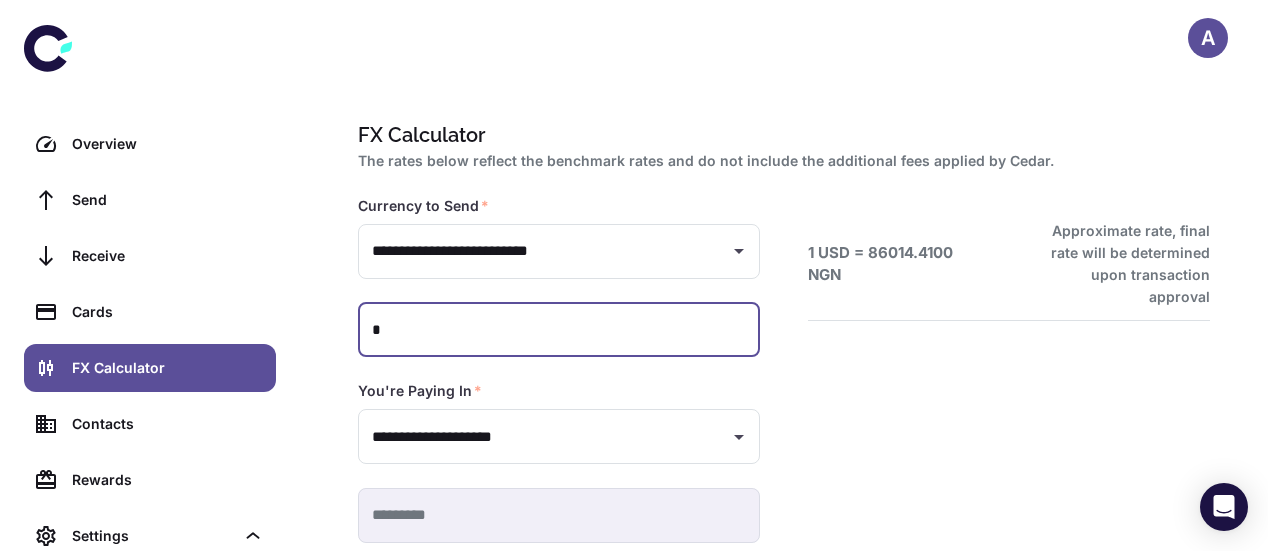 type on "**" 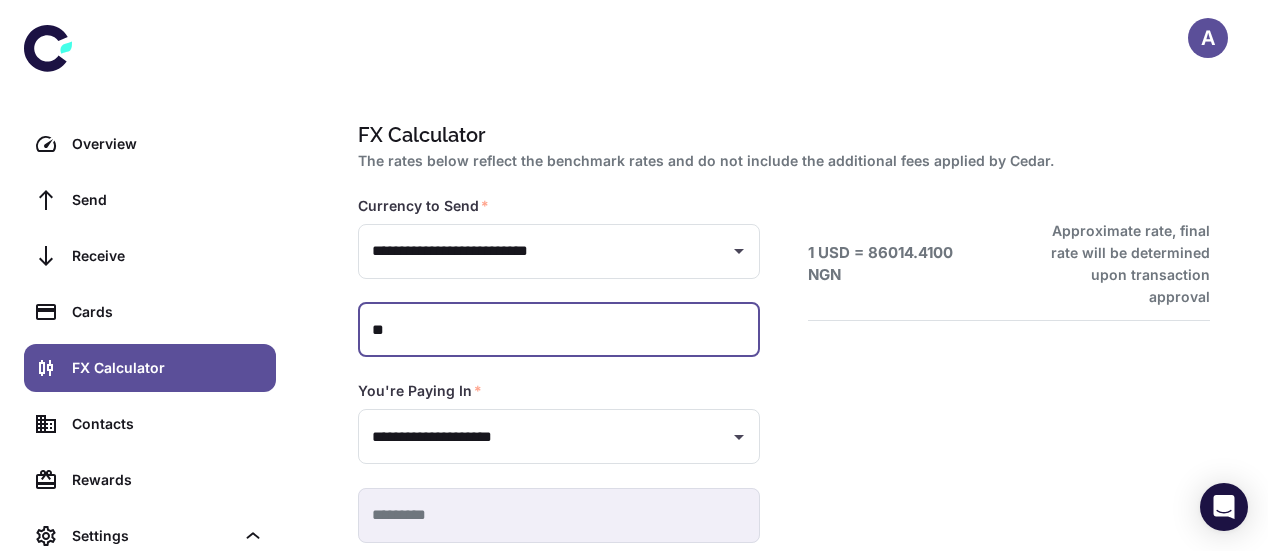 type on "*********" 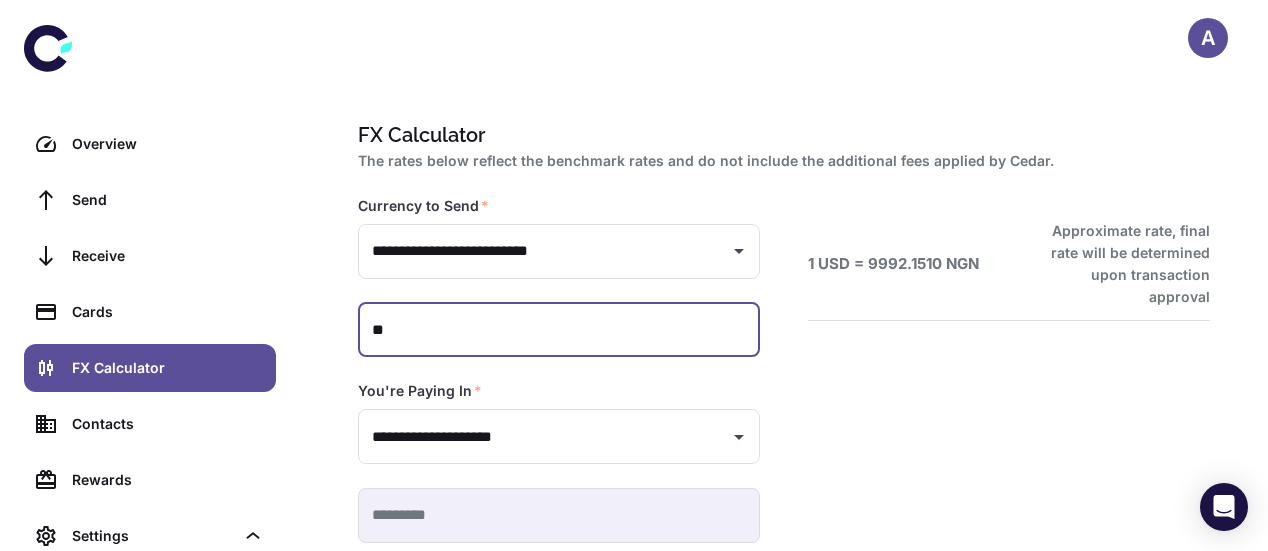 type on "***" 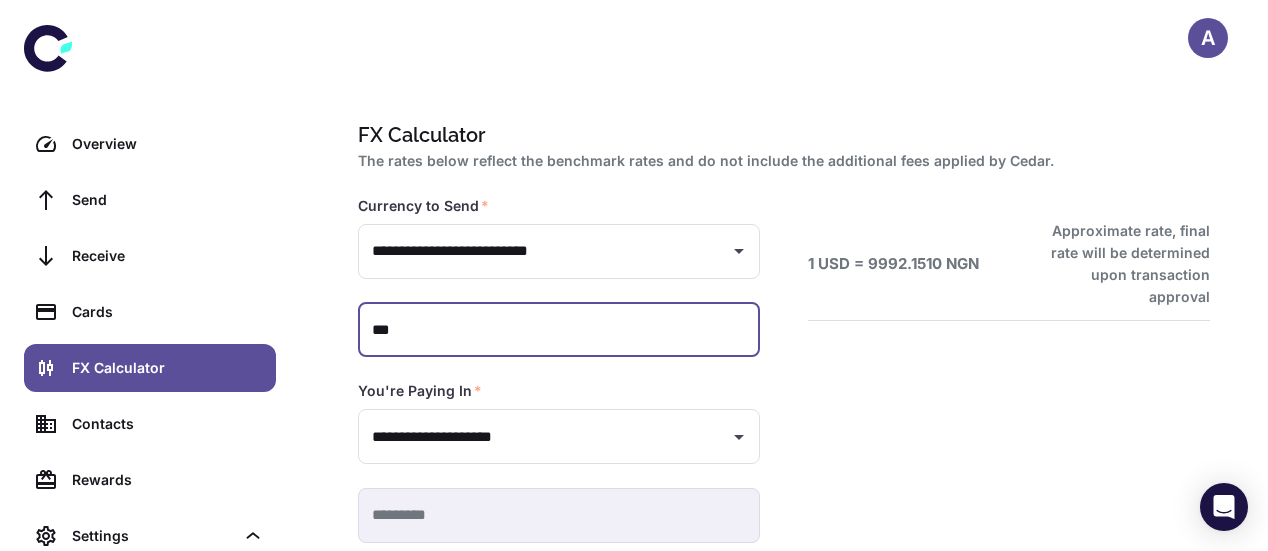 type on "*********" 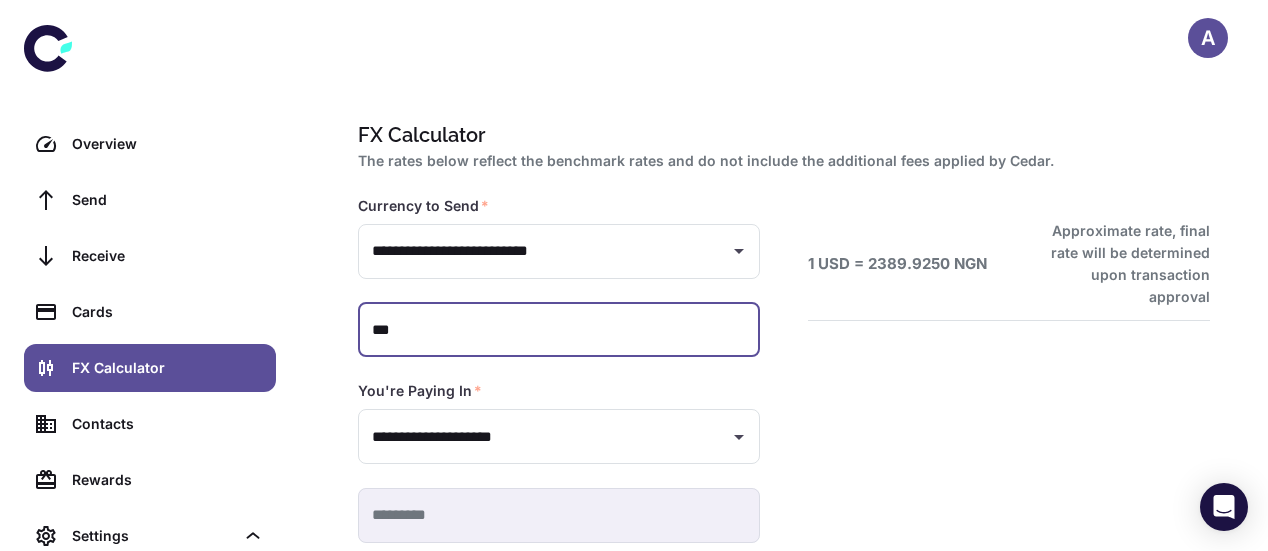 type on "*****" 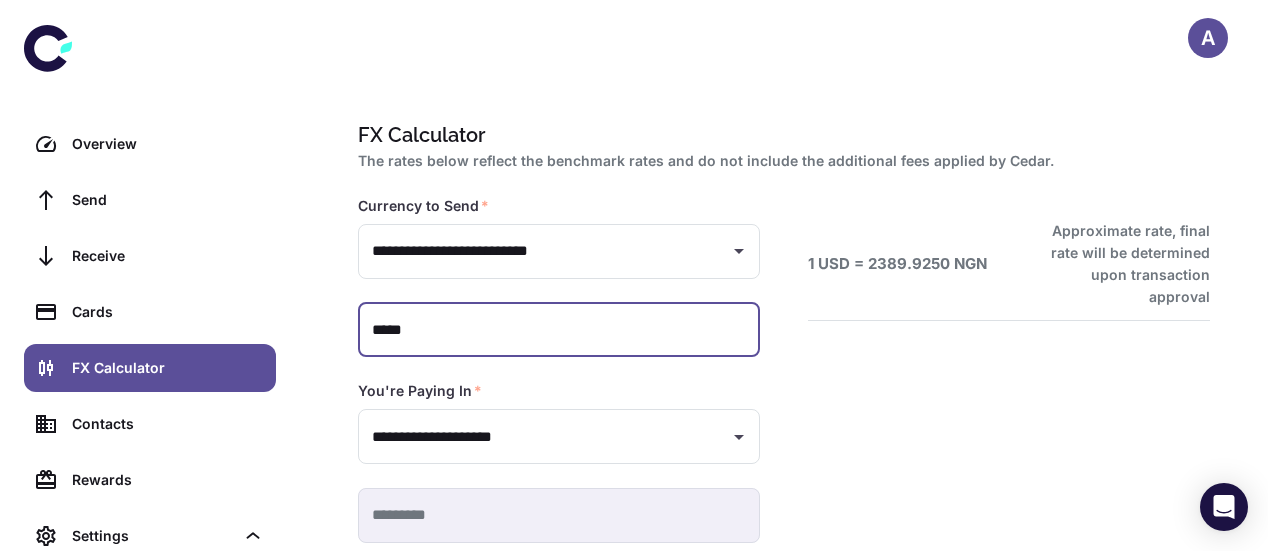 type on "**********" 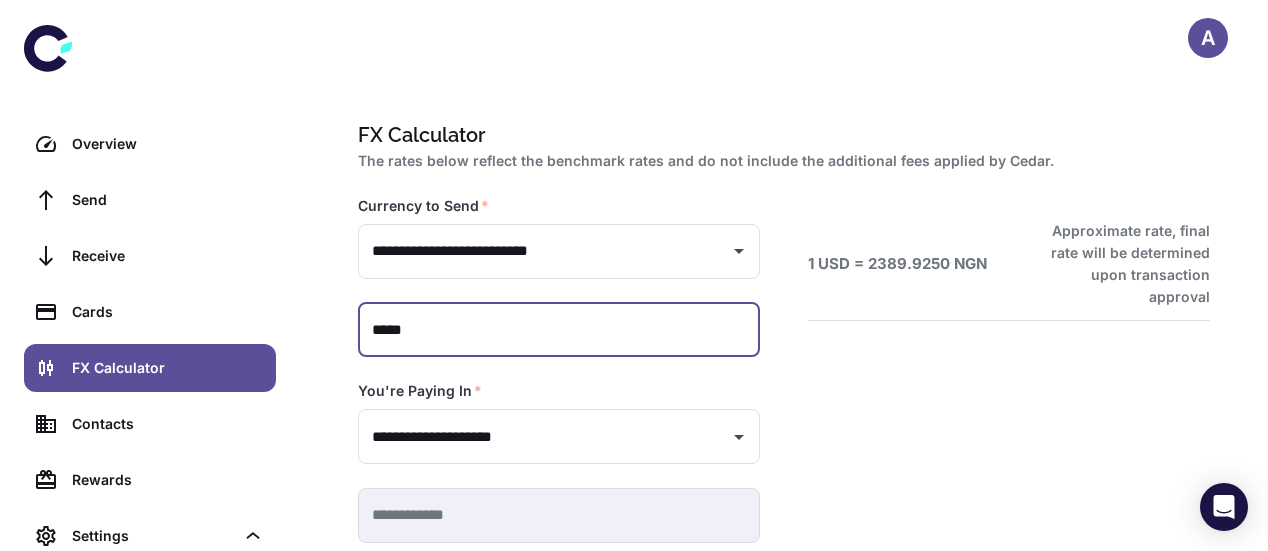type on "******" 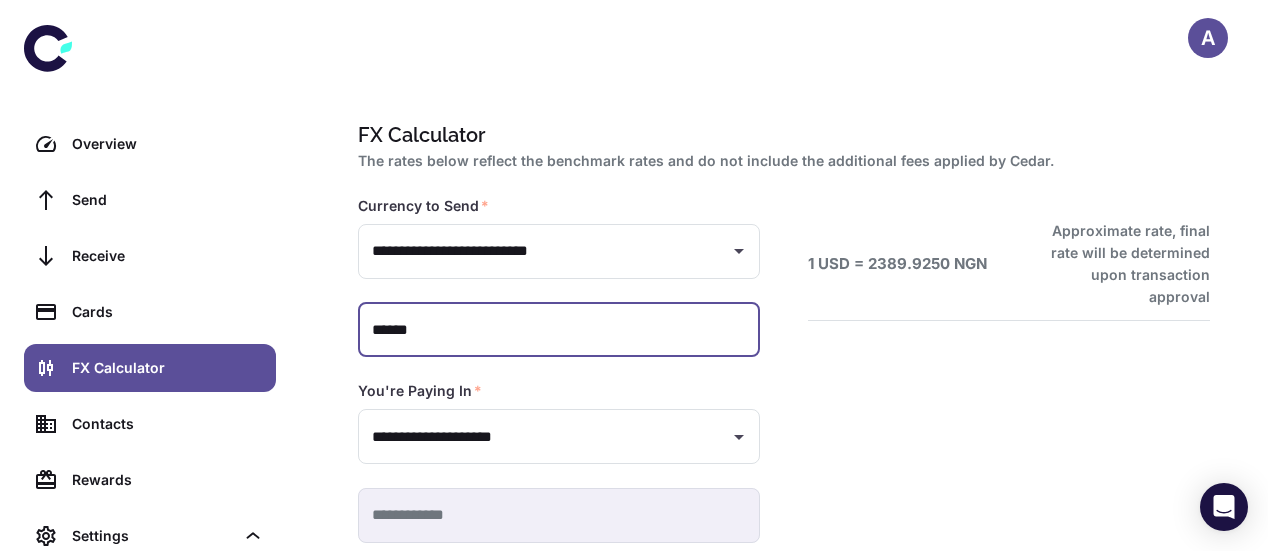type on "**********" 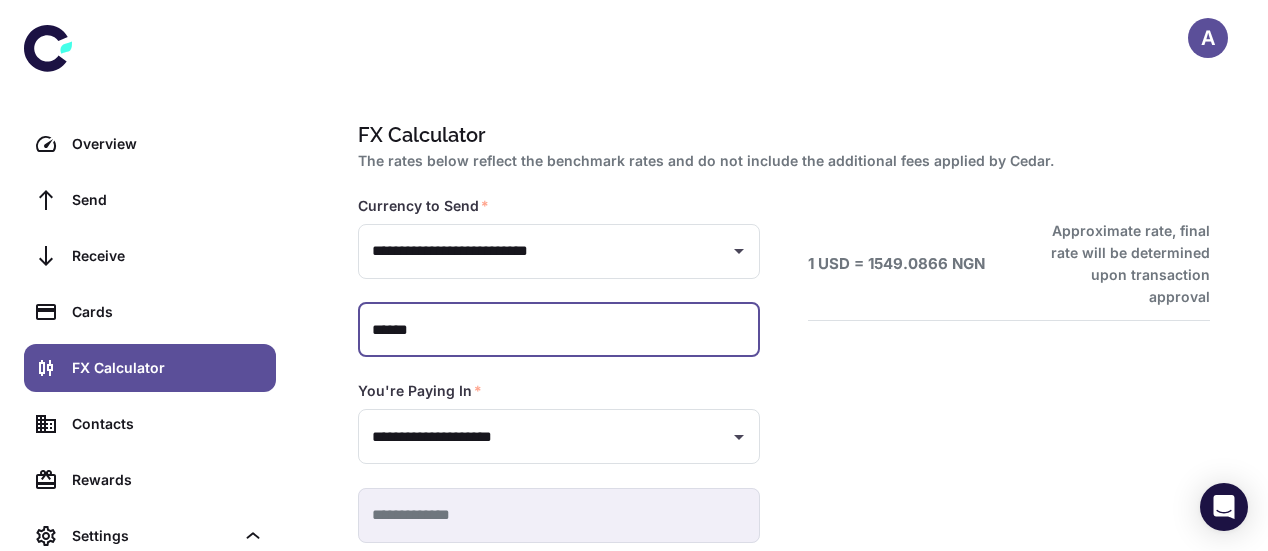 type on "*******" 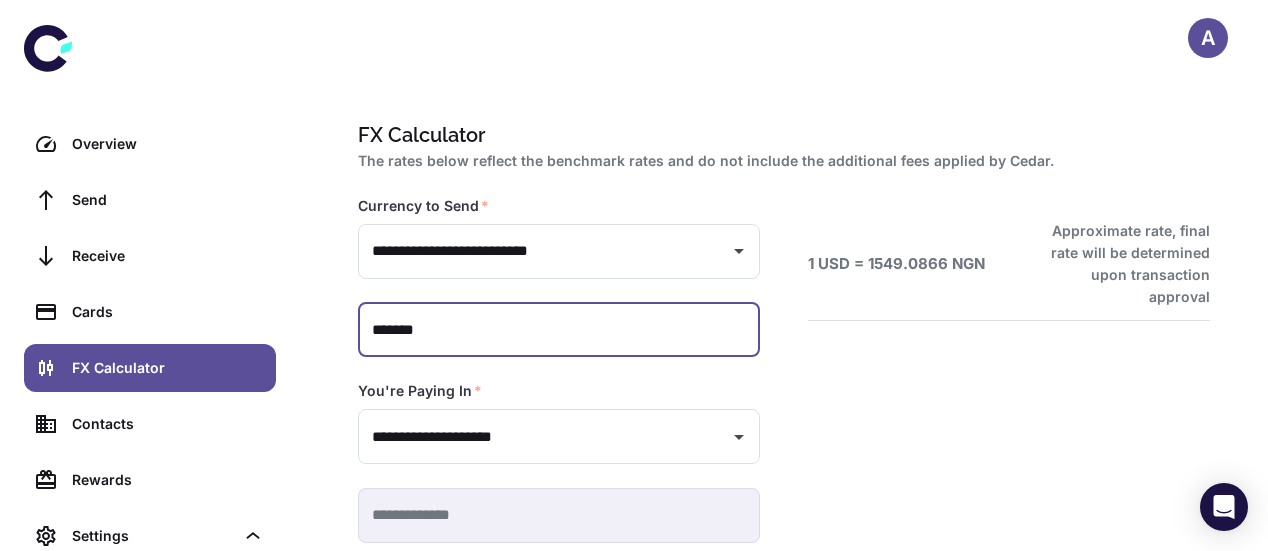 type on "**********" 